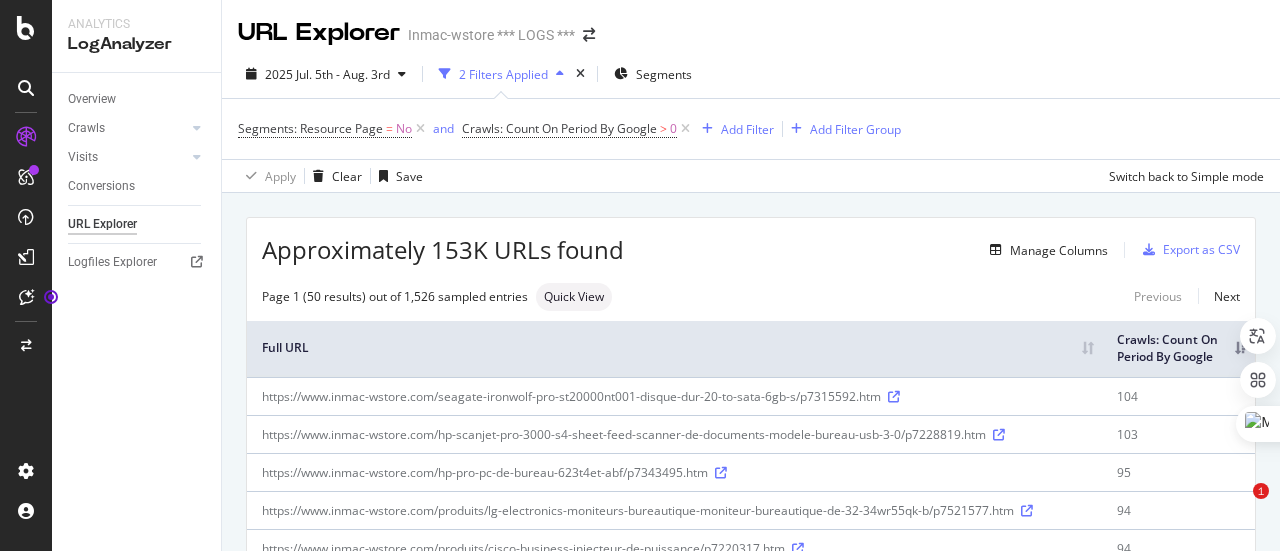 scroll, scrollTop: 0, scrollLeft: 0, axis: both 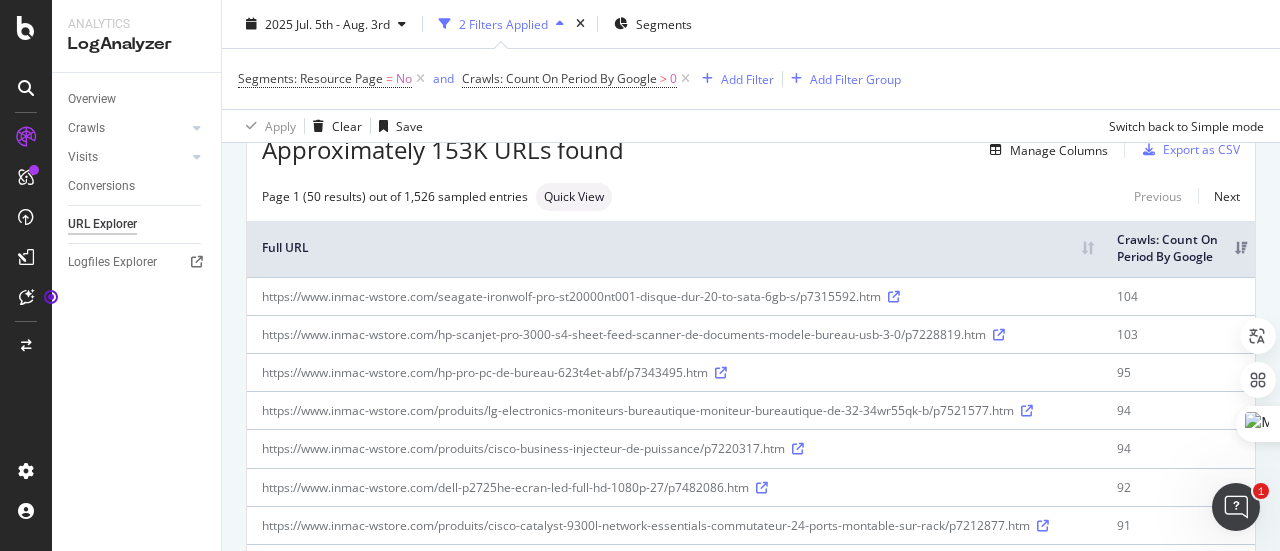 click on "Segments: Resource Page   =     No and Crawls: Count On Period By Google   >     0 Add Filter Add Filter Group" at bounding box center (751, 79) 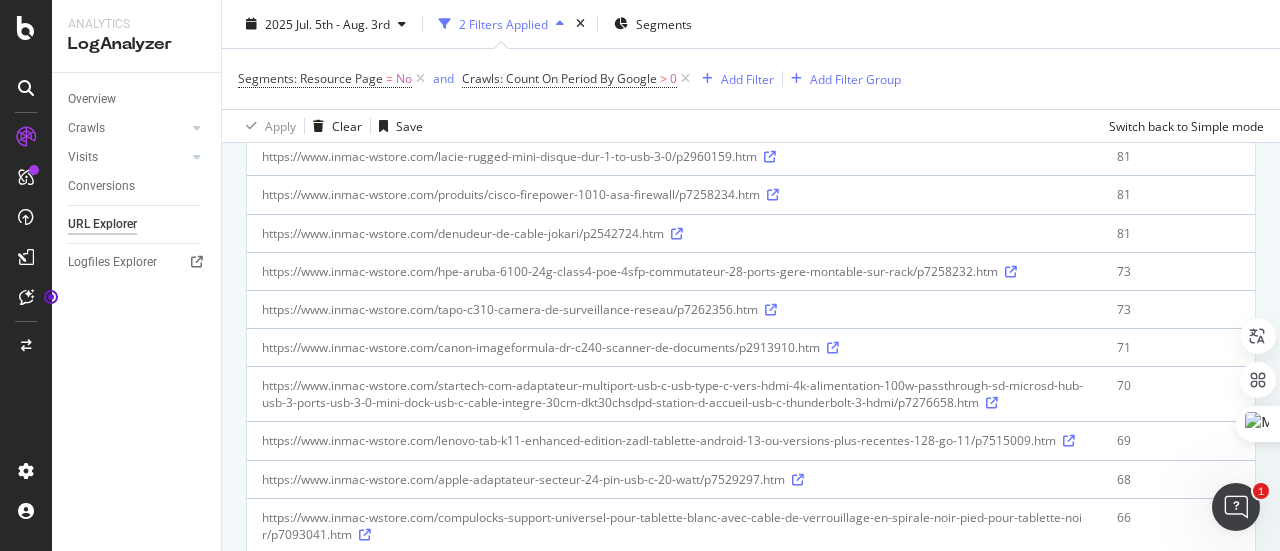 scroll, scrollTop: 0, scrollLeft: 0, axis: both 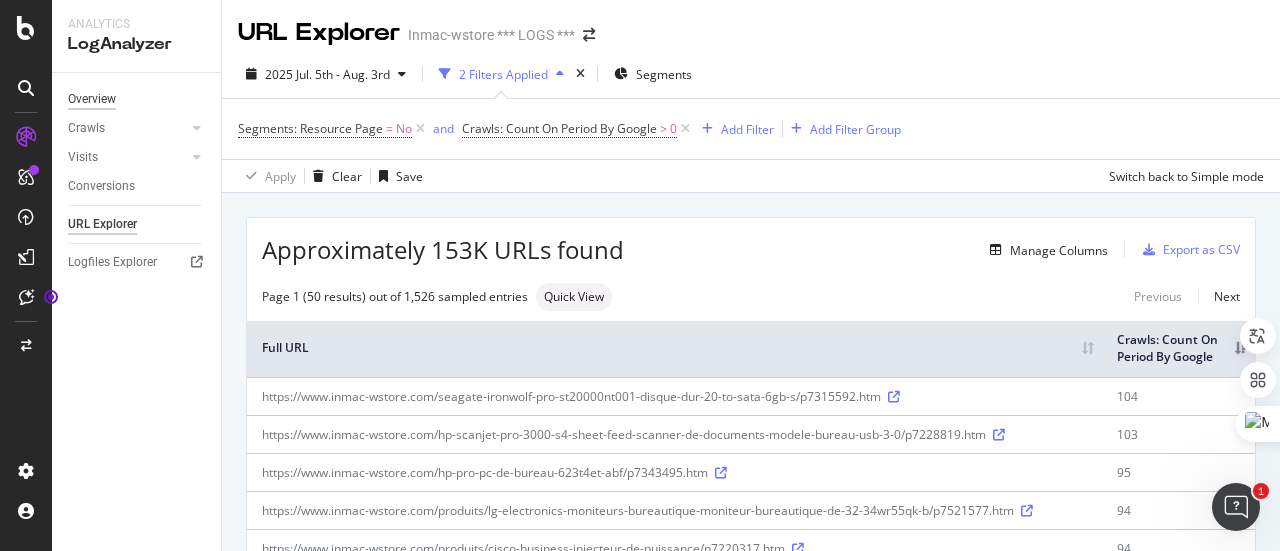 click on "Overview" at bounding box center (92, 99) 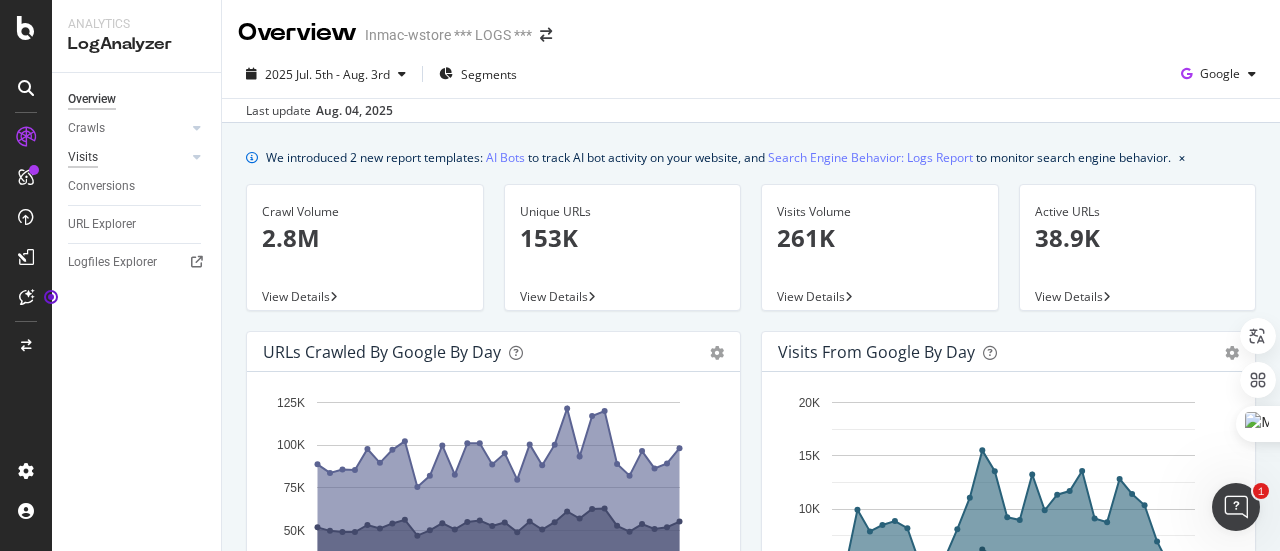 click on "Visits" at bounding box center [83, 157] 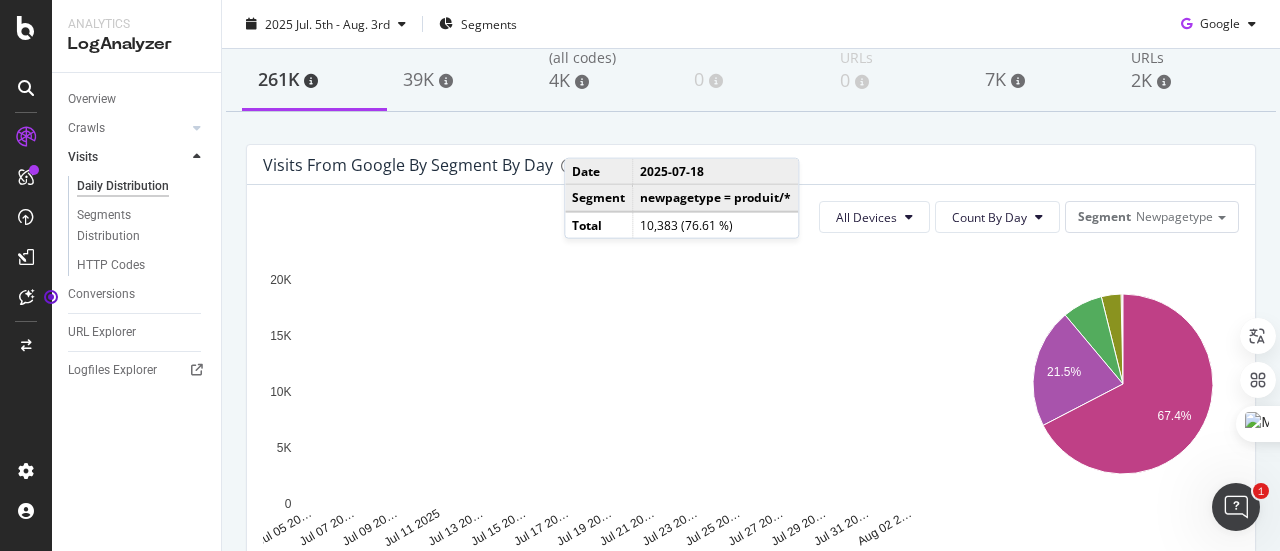 scroll, scrollTop: 0, scrollLeft: 0, axis: both 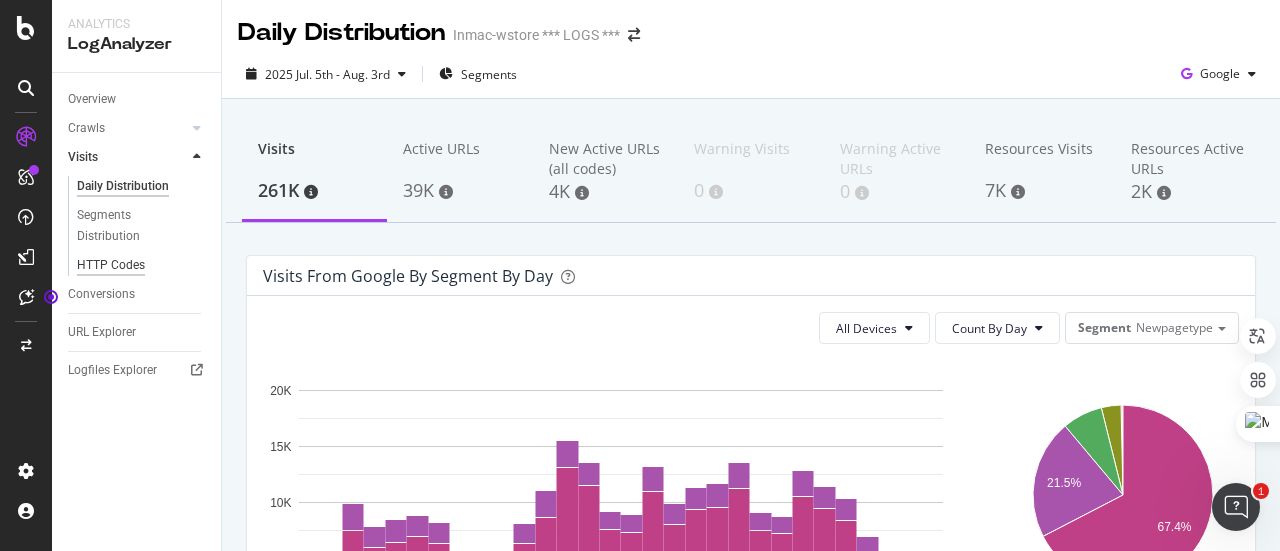 click on "HTTP Codes" at bounding box center [111, 265] 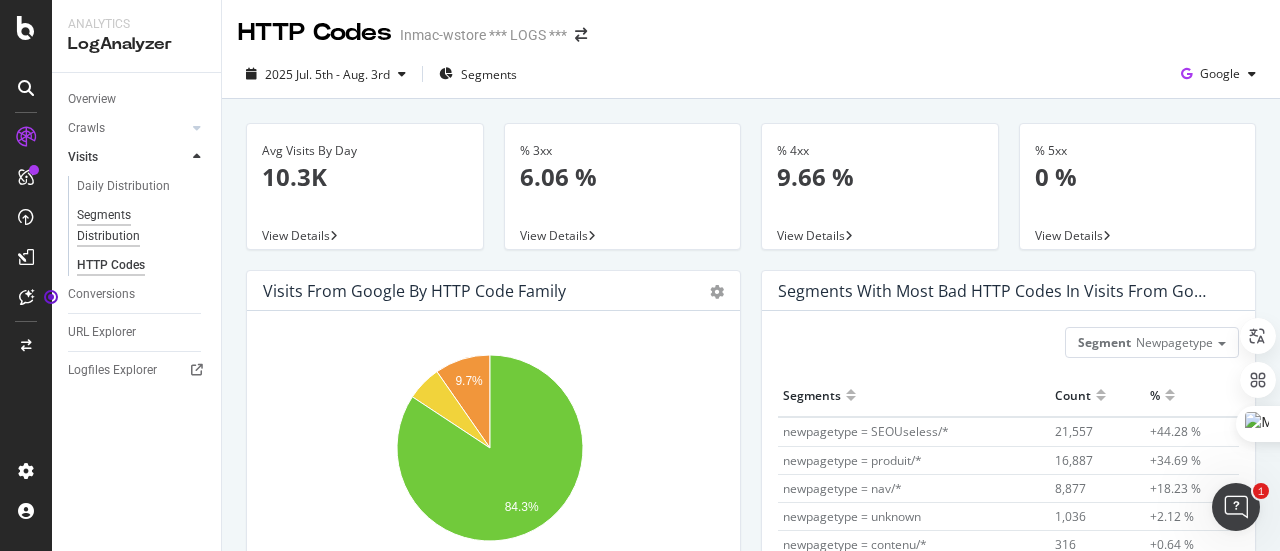 click on "Segments Distribution" at bounding box center [132, 226] 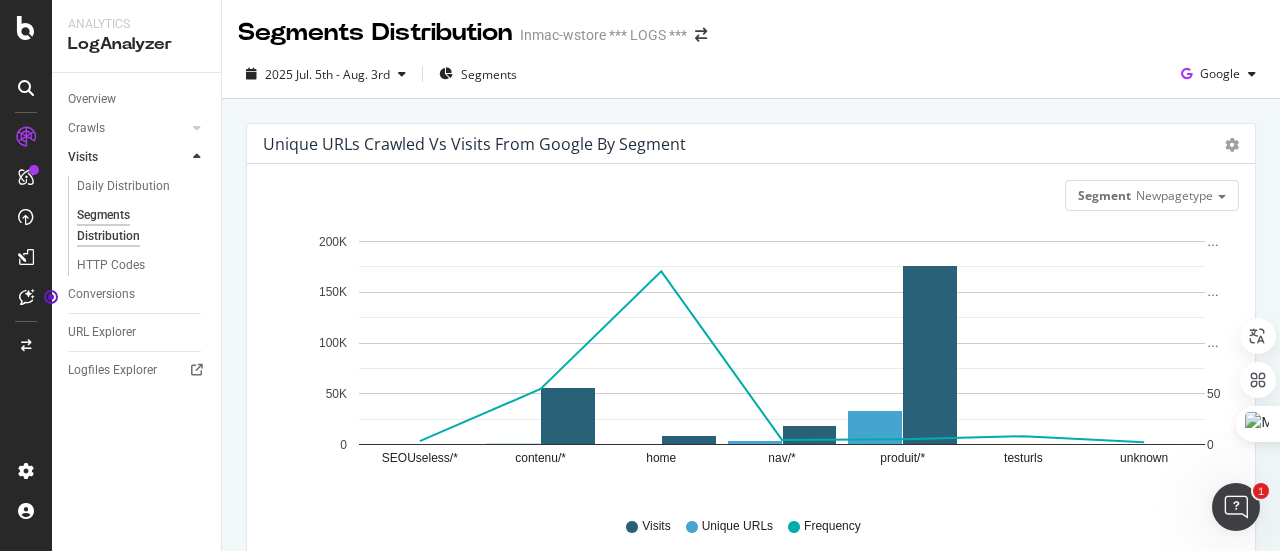 click on "Unique URLs Crawled vs Visits from google by Segment" at bounding box center [474, 144] 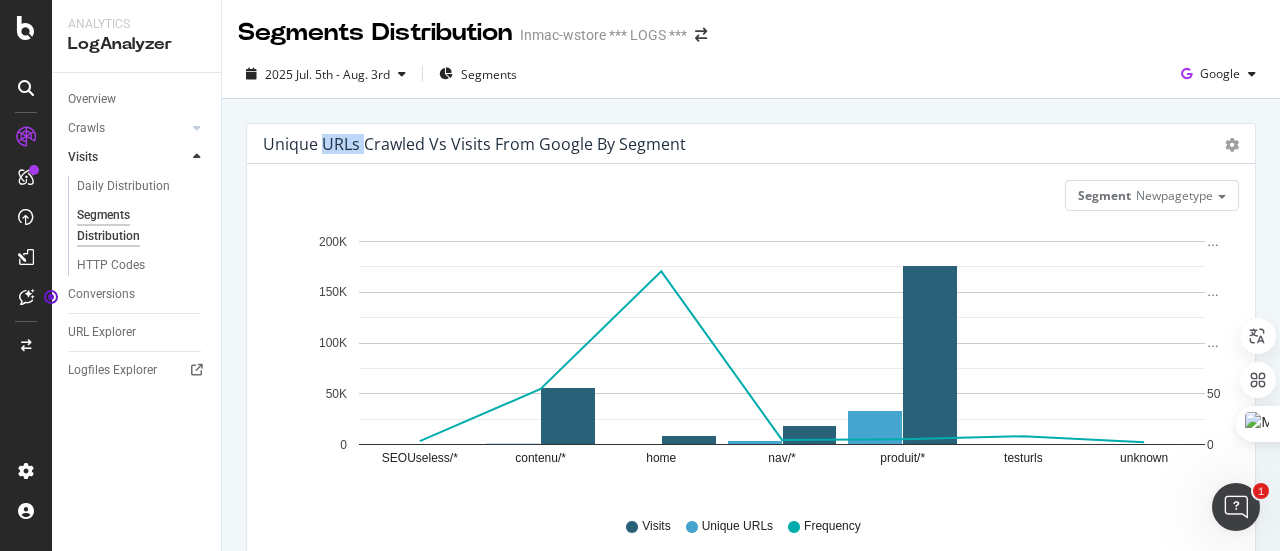 click on "Unique URLs Crawled vs Visits from google by Segment" at bounding box center (474, 144) 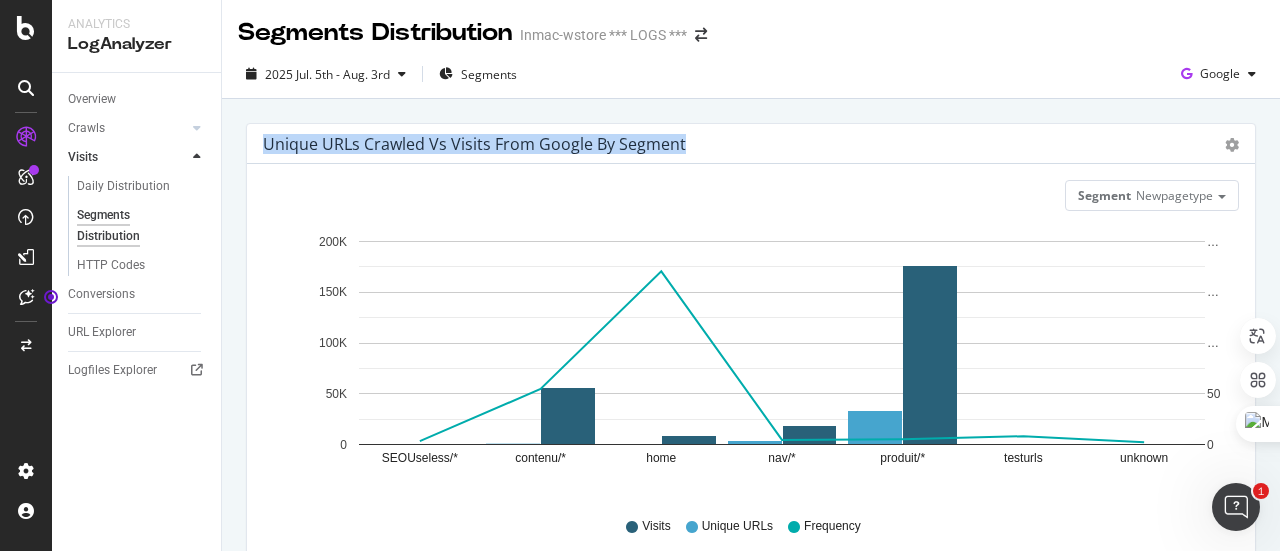 click on "Unique URLs Crawled vs Visits from google by Segment" at bounding box center (474, 144) 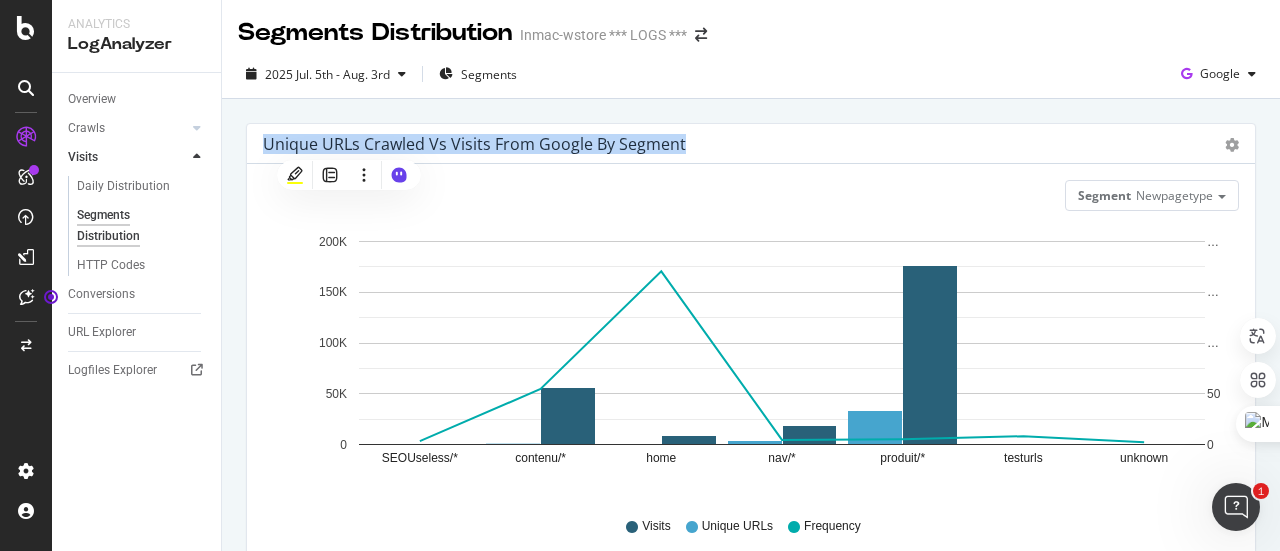 click on "Unique URLs Crawled vs Visits from google by Segment" at bounding box center [474, 144] 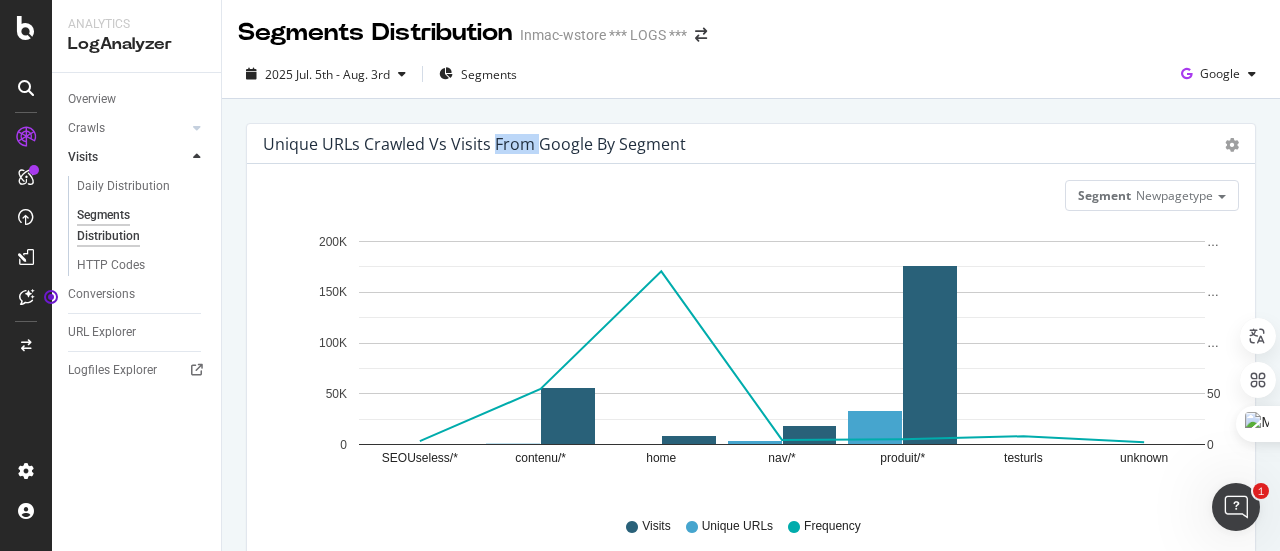 click on "Unique URLs Crawled vs Visits from google by Segment" at bounding box center (474, 144) 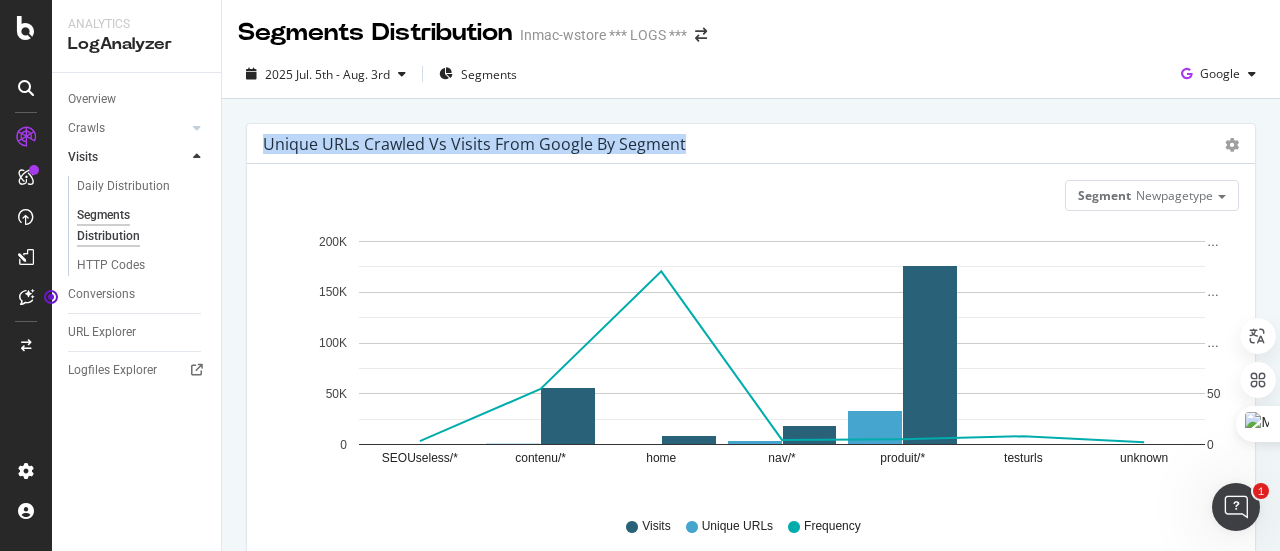 click on "Unique URLs Crawled vs Visits from google by Segment" at bounding box center [474, 144] 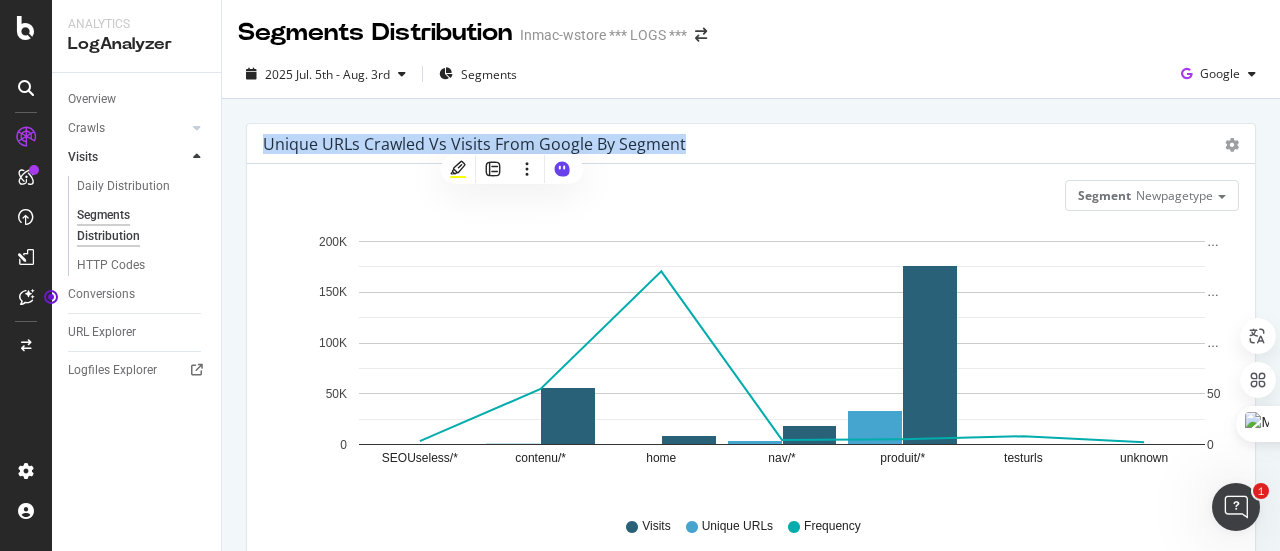 click on "Unique URLs Crawled vs Visits from google by Segment Chart (by Value) Table" at bounding box center (751, 144) 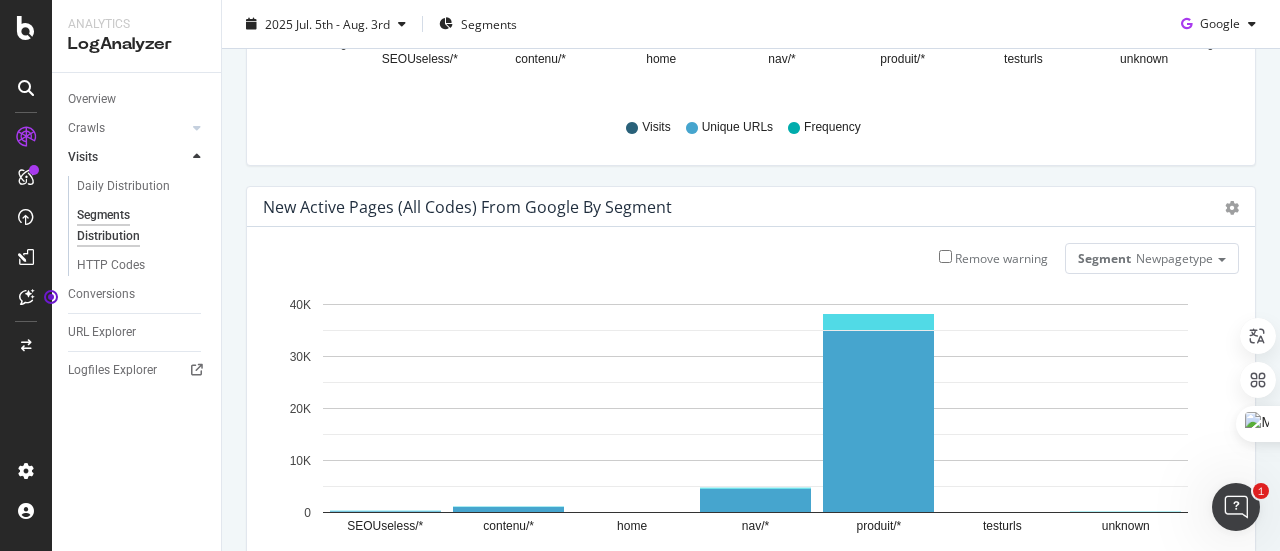 scroll, scrollTop: 400, scrollLeft: 0, axis: vertical 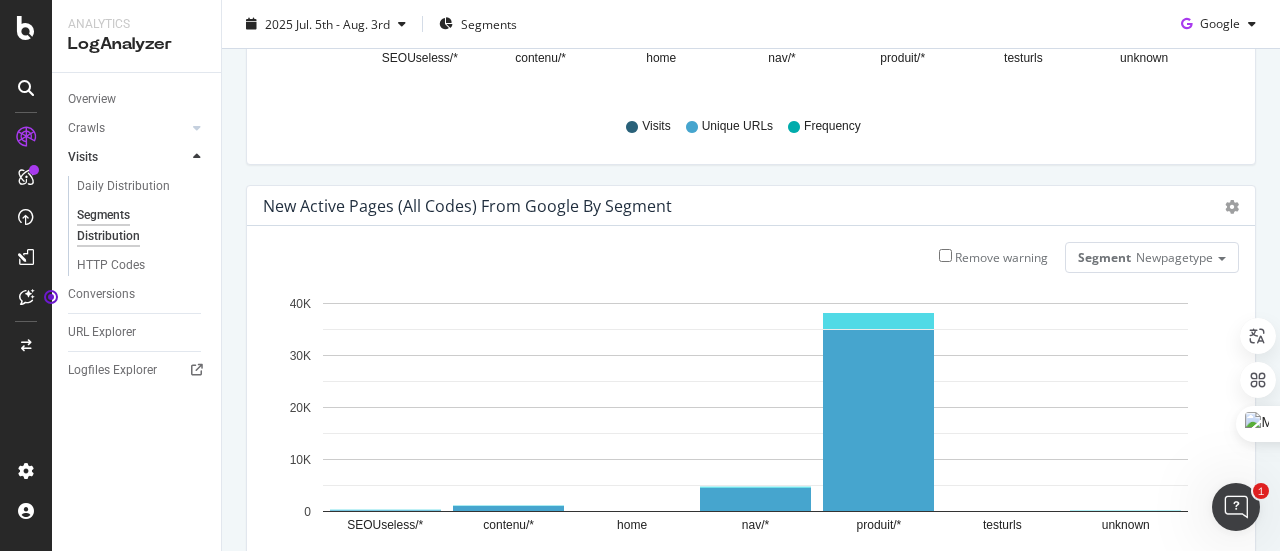click on "New Active Pages (all codes) from google by Segment" at bounding box center [467, 206] 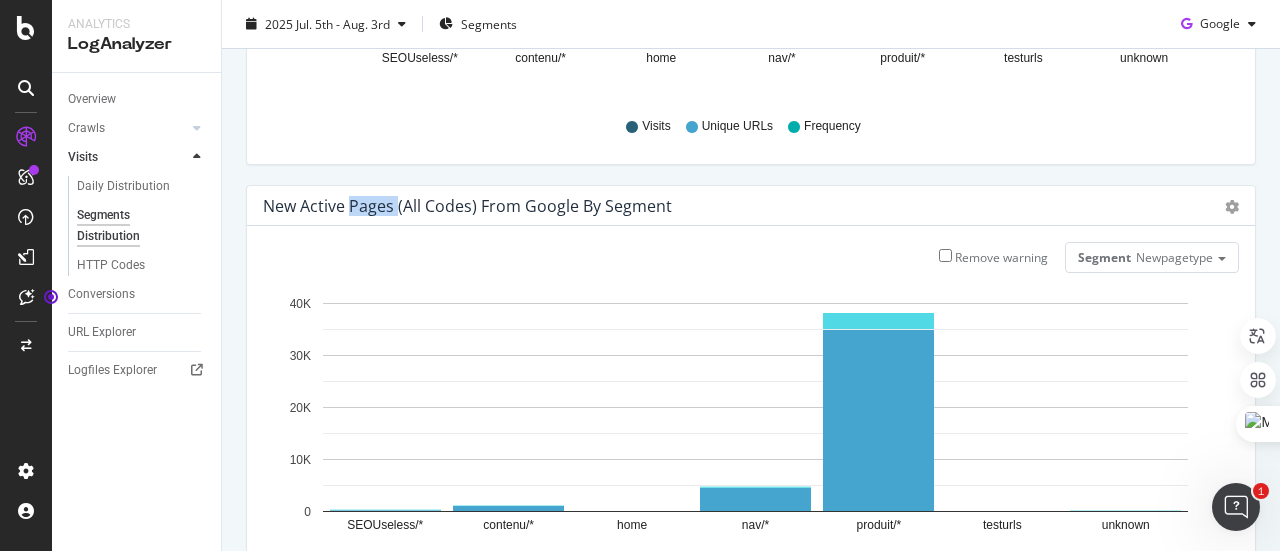 click on "New Active Pages (all codes) from google by Segment" at bounding box center [467, 206] 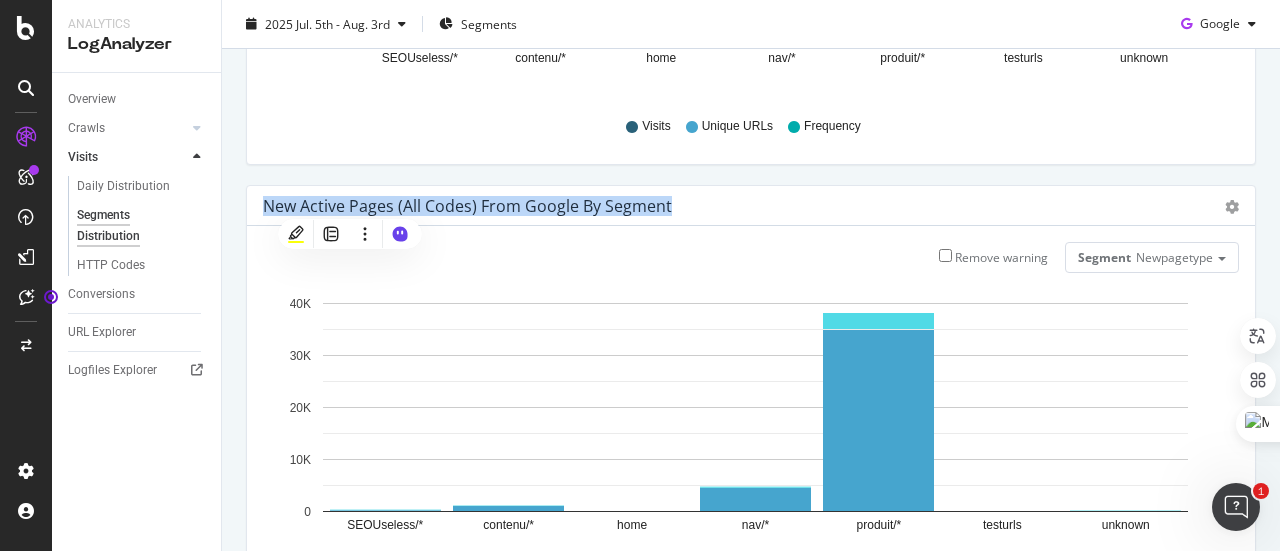 drag, startPoint x: 350, startPoint y: 204, endPoint x: 410, endPoint y: 204, distance: 60 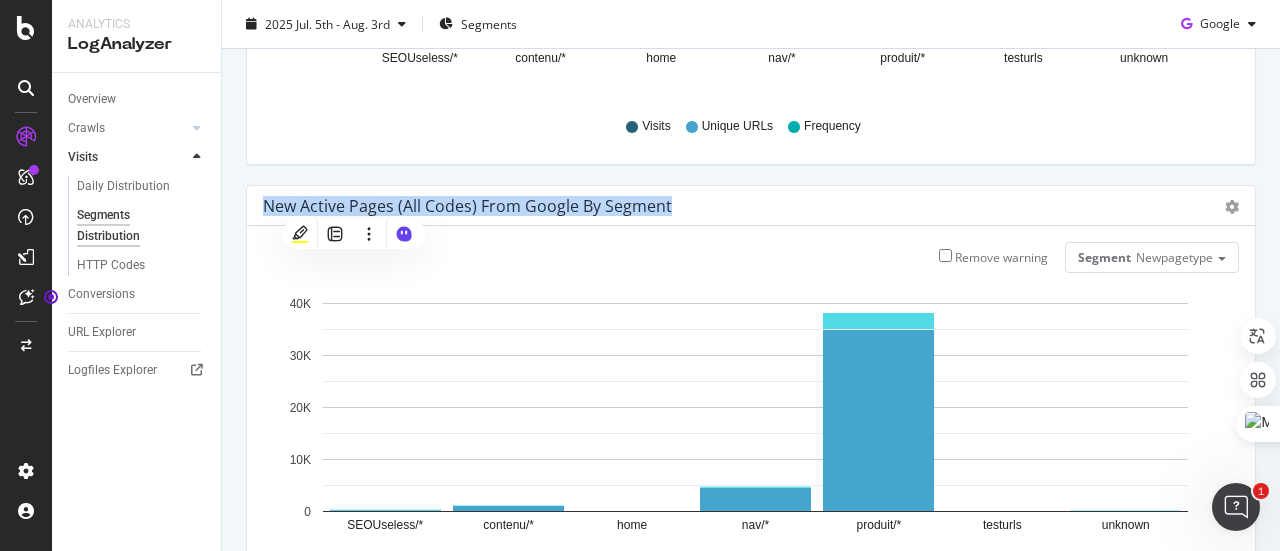 click on "New Active Pages (all codes) from google by Segment" at bounding box center [467, 206] 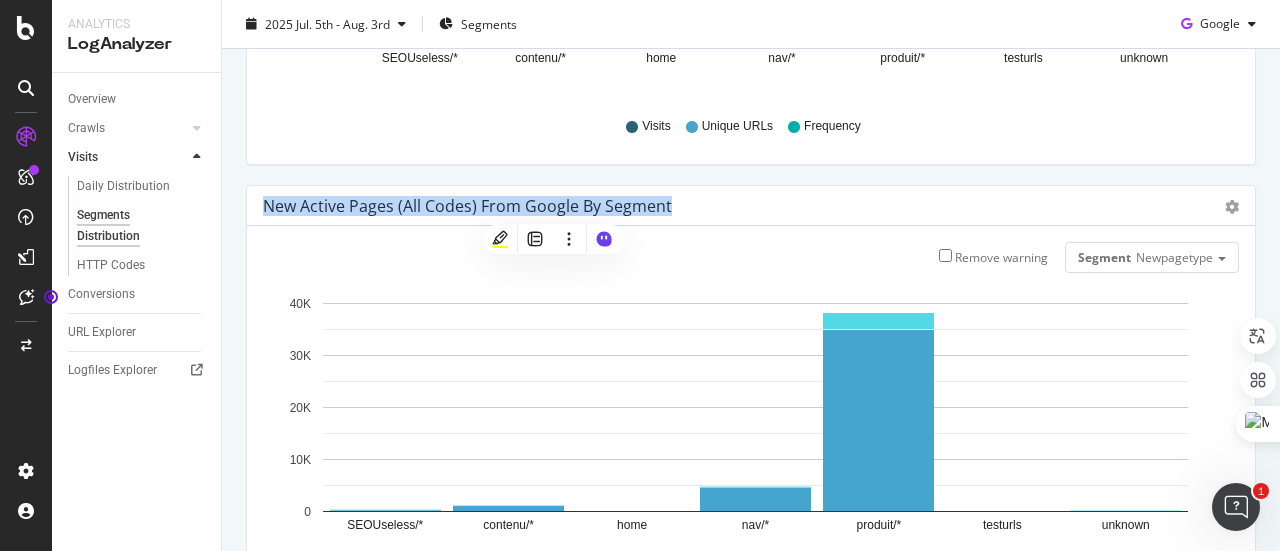click on "New Active Pages (all codes) from google by Segment" at bounding box center (467, 206) 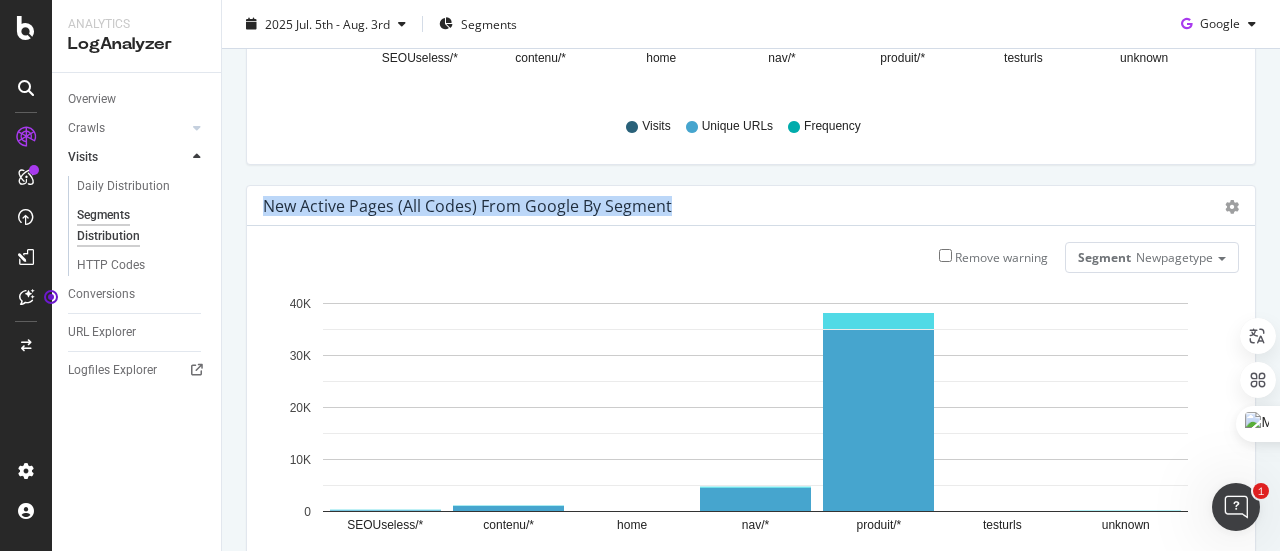 click on "New Active Pages (all codes) from google by Segment" at bounding box center (467, 206) 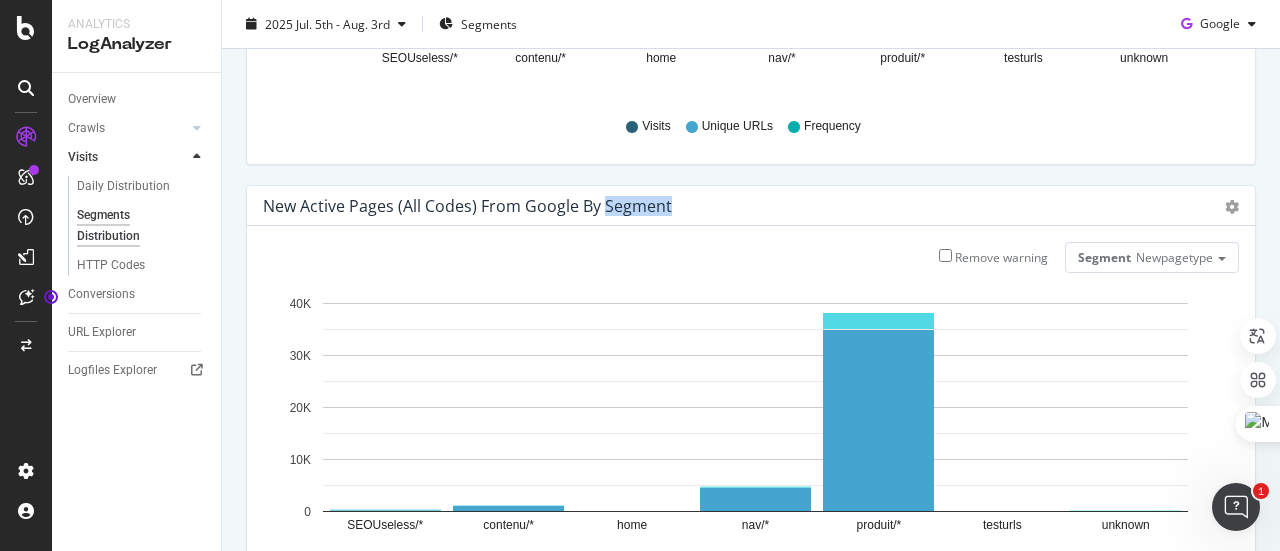 click on "New Active Pages (all codes) from google by Segment" at bounding box center [467, 206] 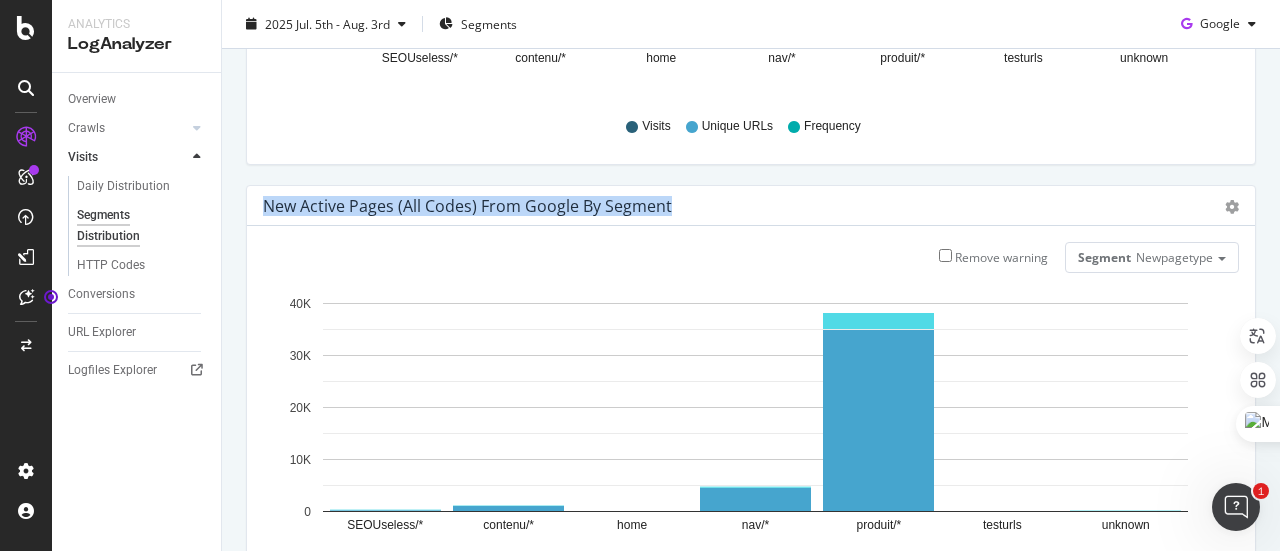 click on "New Active Pages (all codes) from google by Segment" at bounding box center (467, 206) 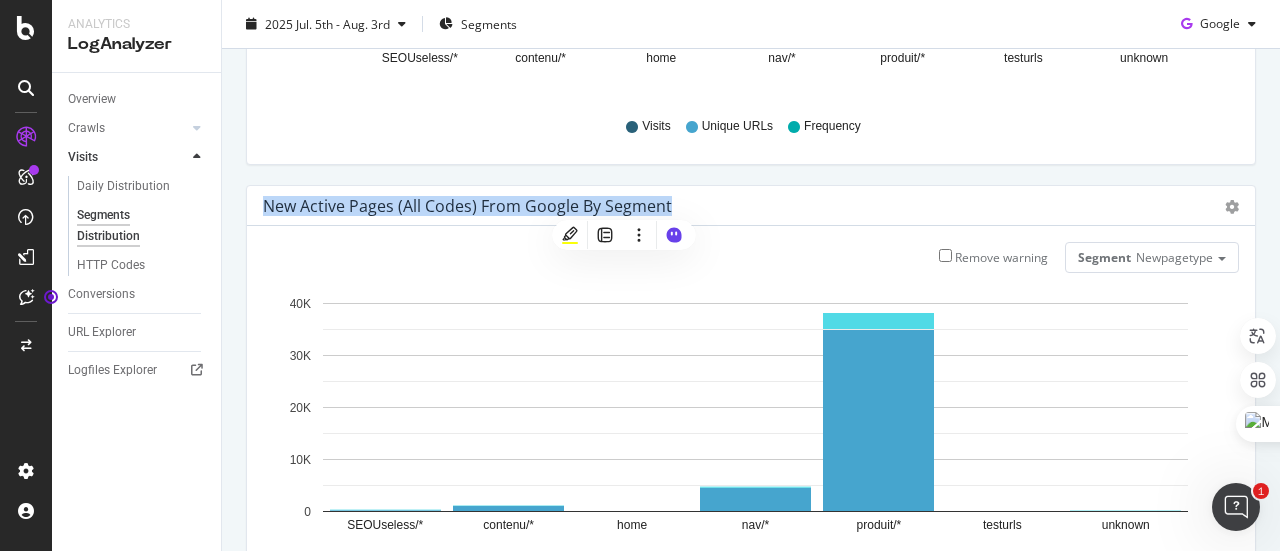 click on "New Active Pages (all codes) from google by Segment" at bounding box center (467, 206) 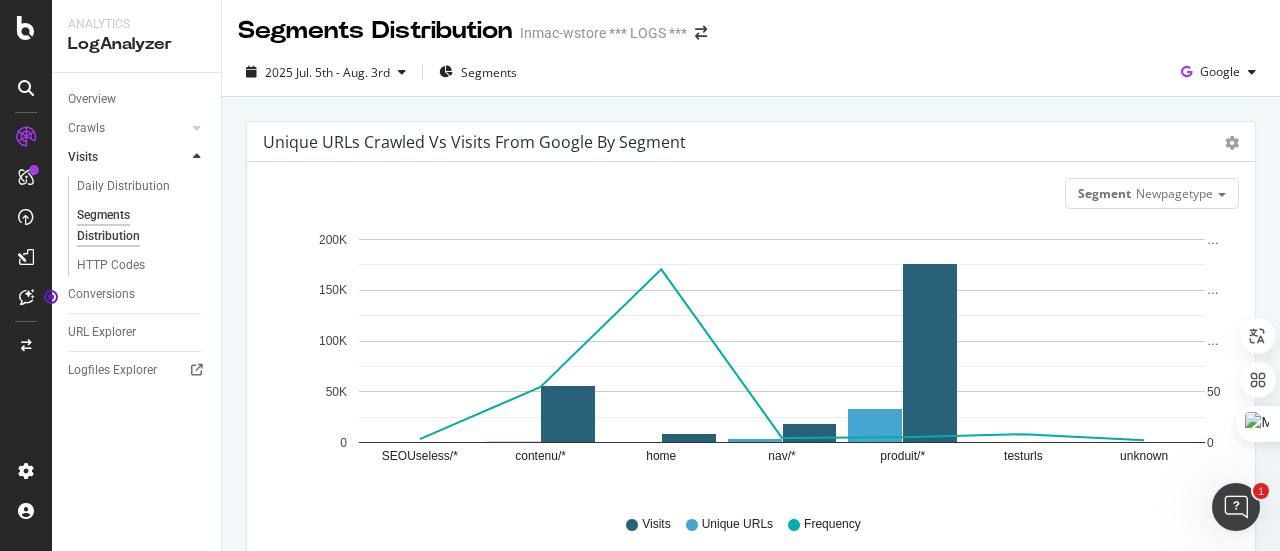 scroll, scrollTop: 0, scrollLeft: 0, axis: both 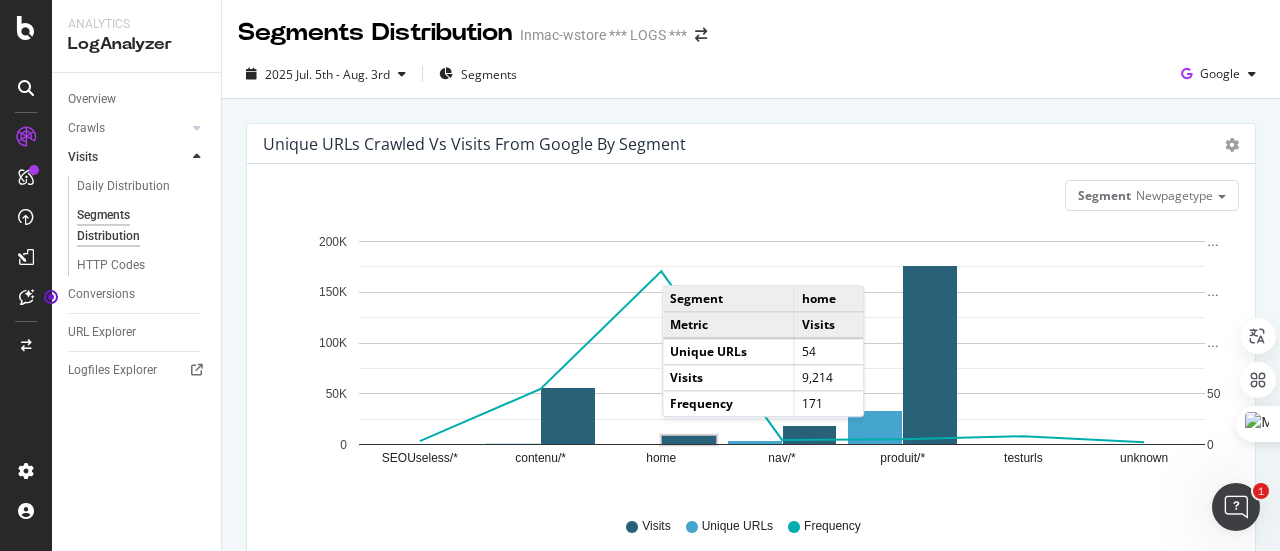 click 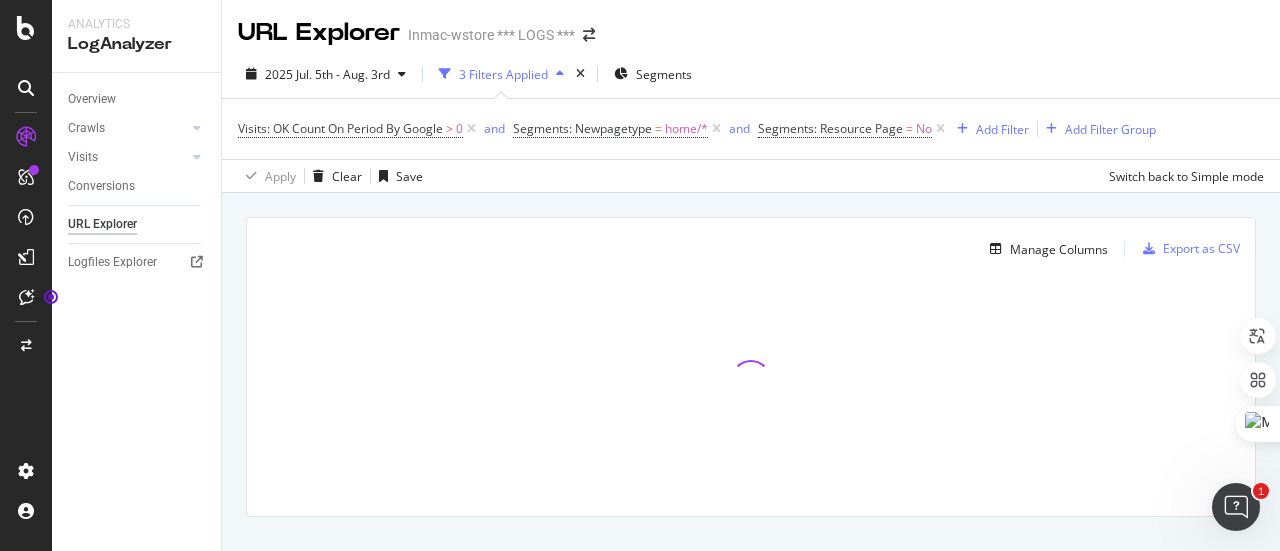 scroll, scrollTop: 35, scrollLeft: 0, axis: vertical 